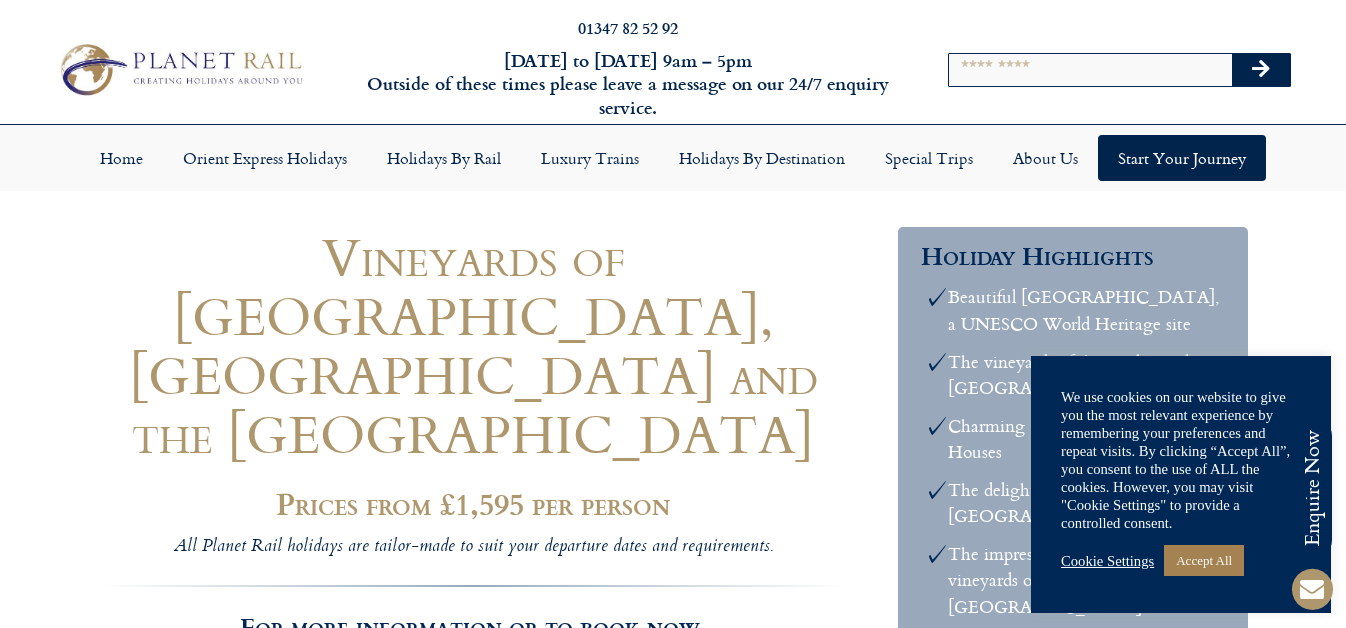 scroll, scrollTop: 0, scrollLeft: 0, axis: both 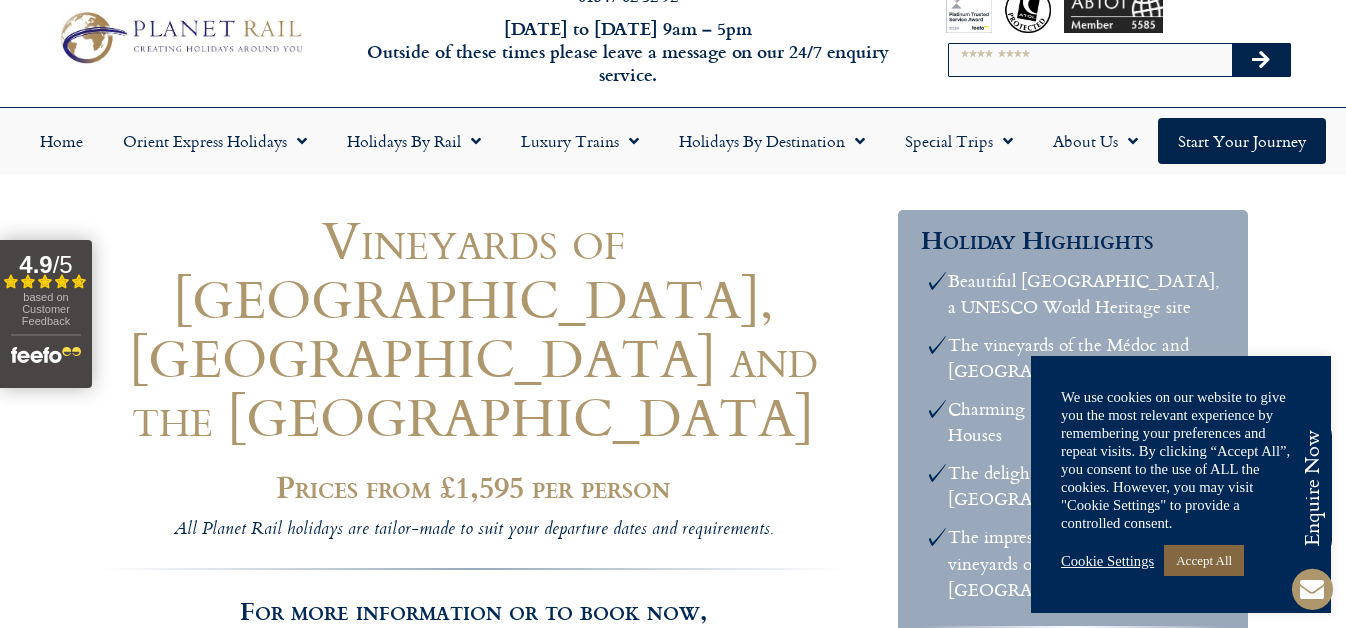 click on "Accept All" at bounding box center [1204, 560] 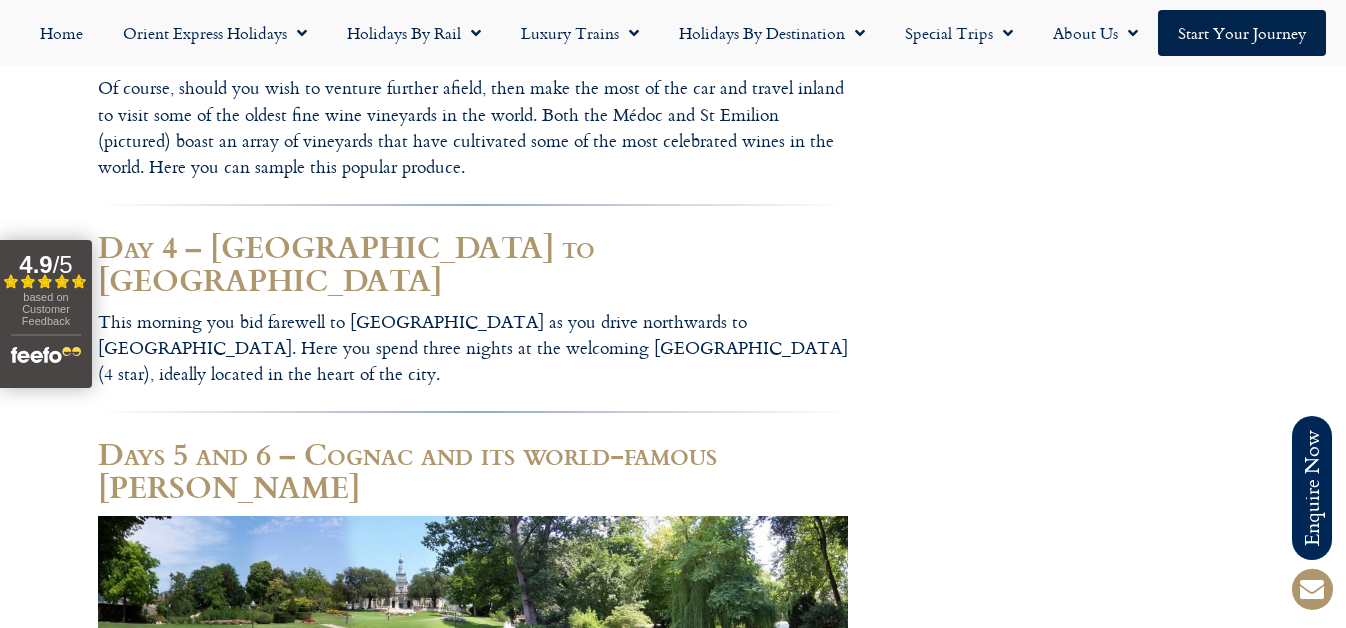 scroll, scrollTop: 2686, scrollLeft: 0, axis: vertical 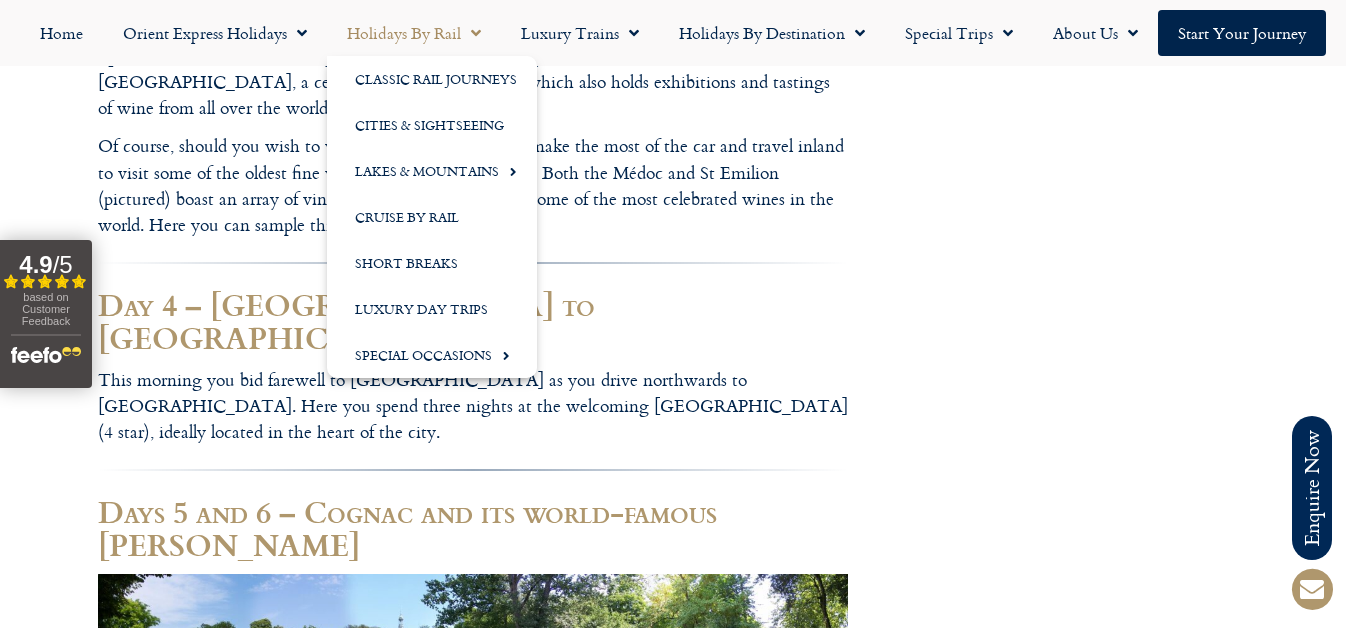 click 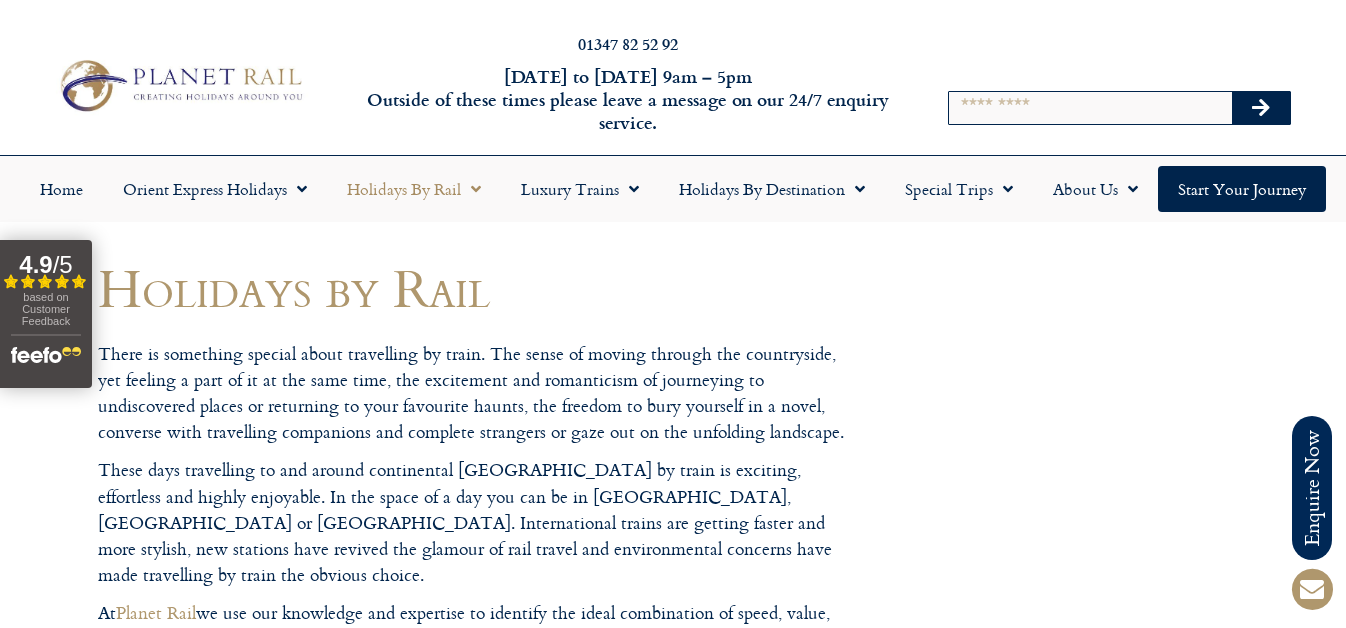 scroll, scrollTop: 11, scrollLeft: 0, axis: vertical 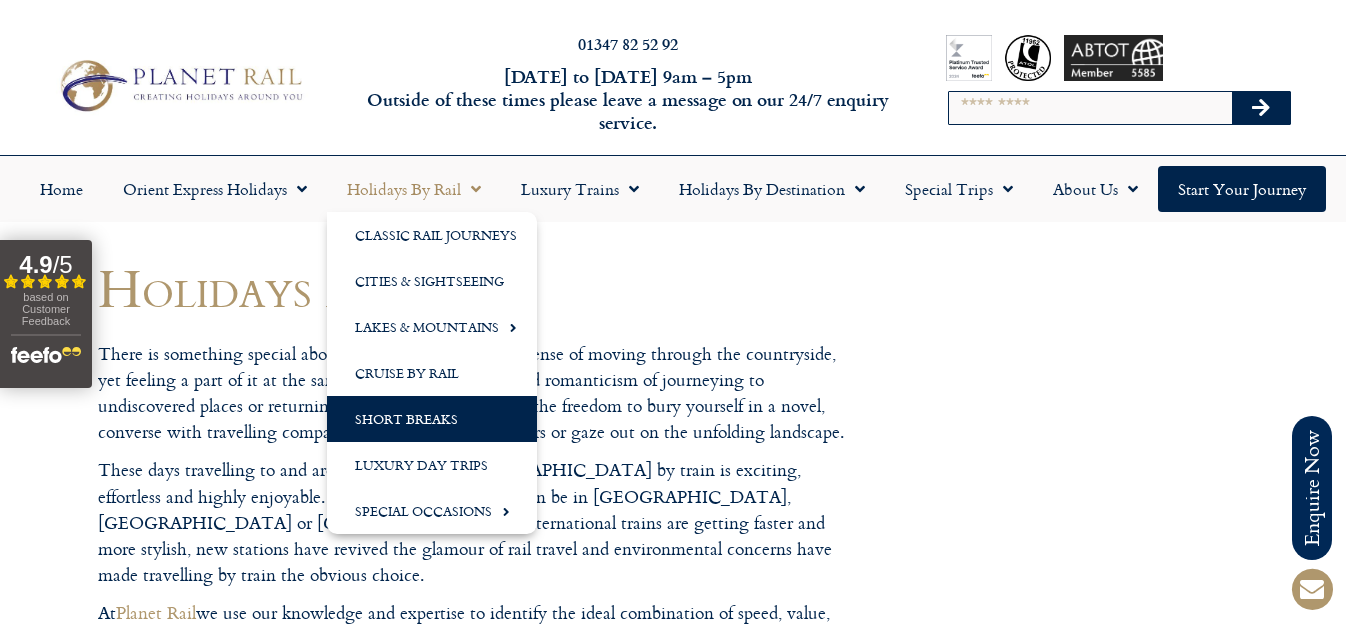 click on "Short Breaks" 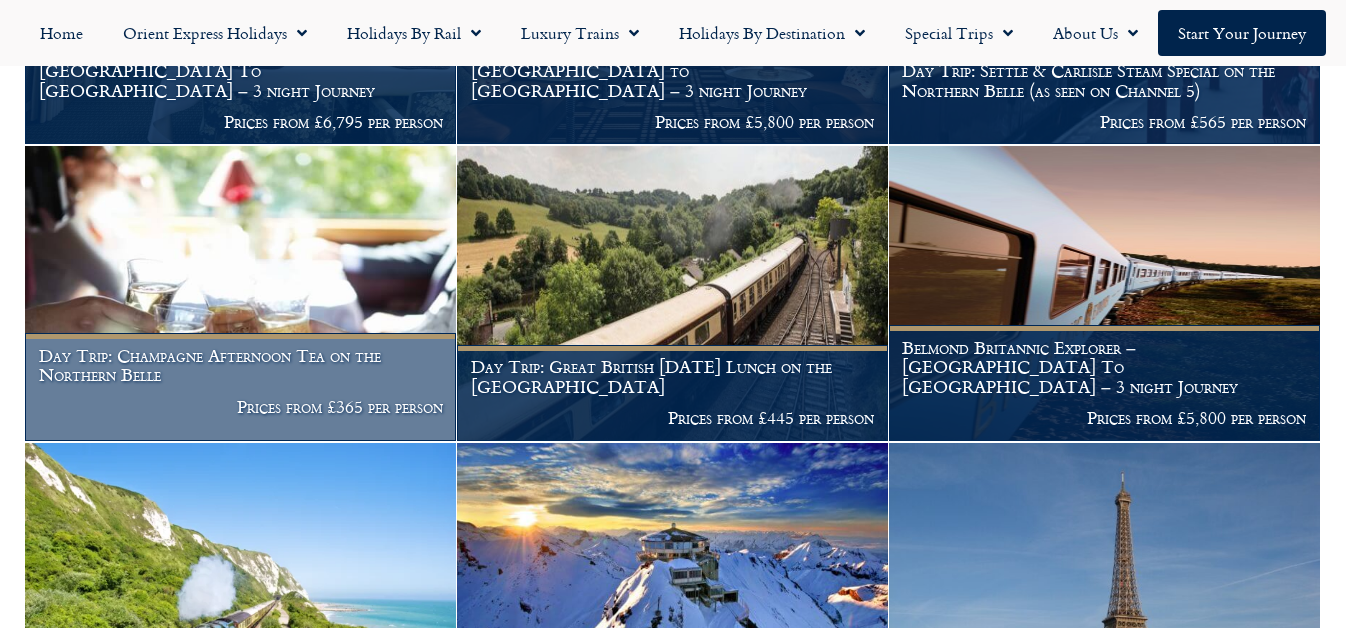 scroll, scrollTop: 705, scrollLeft: 0, axis: vertical 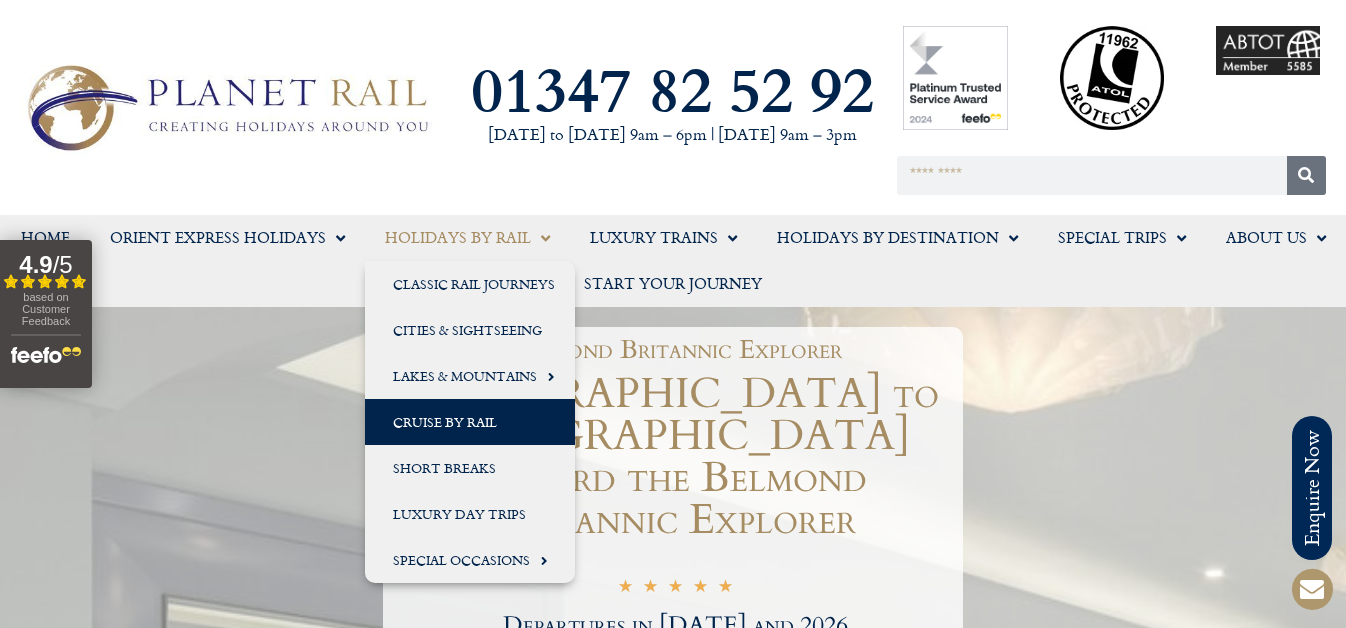 click on "Cruise by Rail" 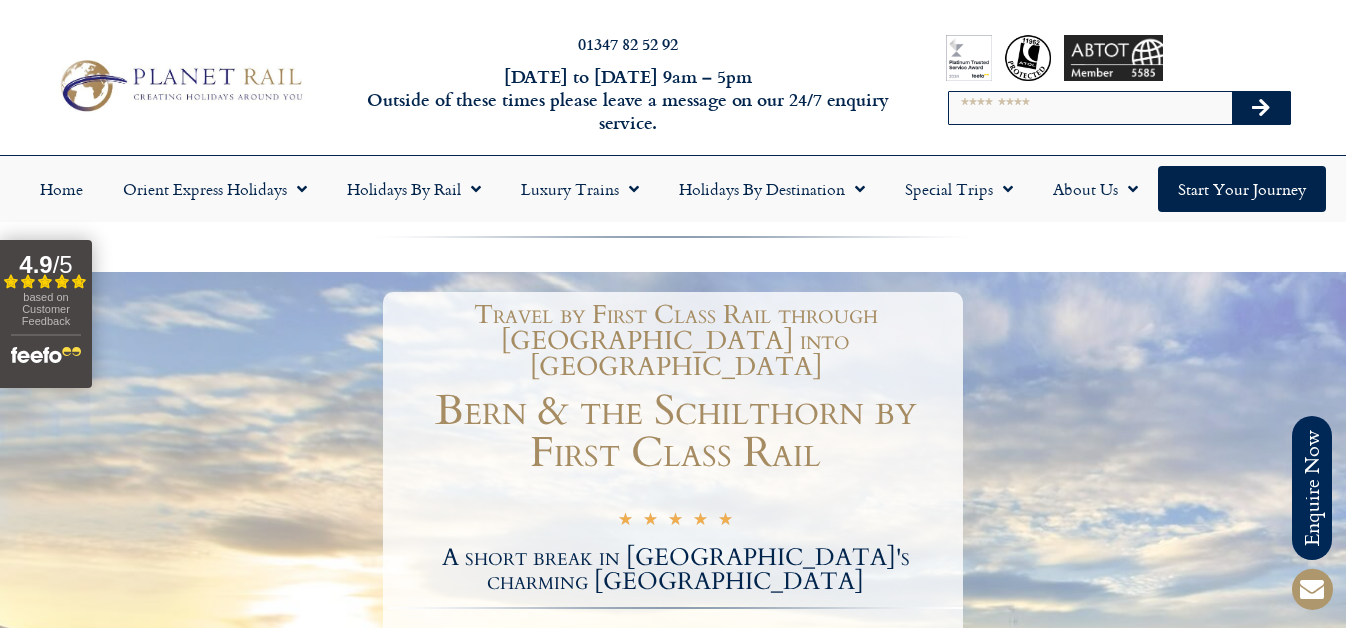 scroll, scrollTop: 0, scrollLeft: 0, axis: both 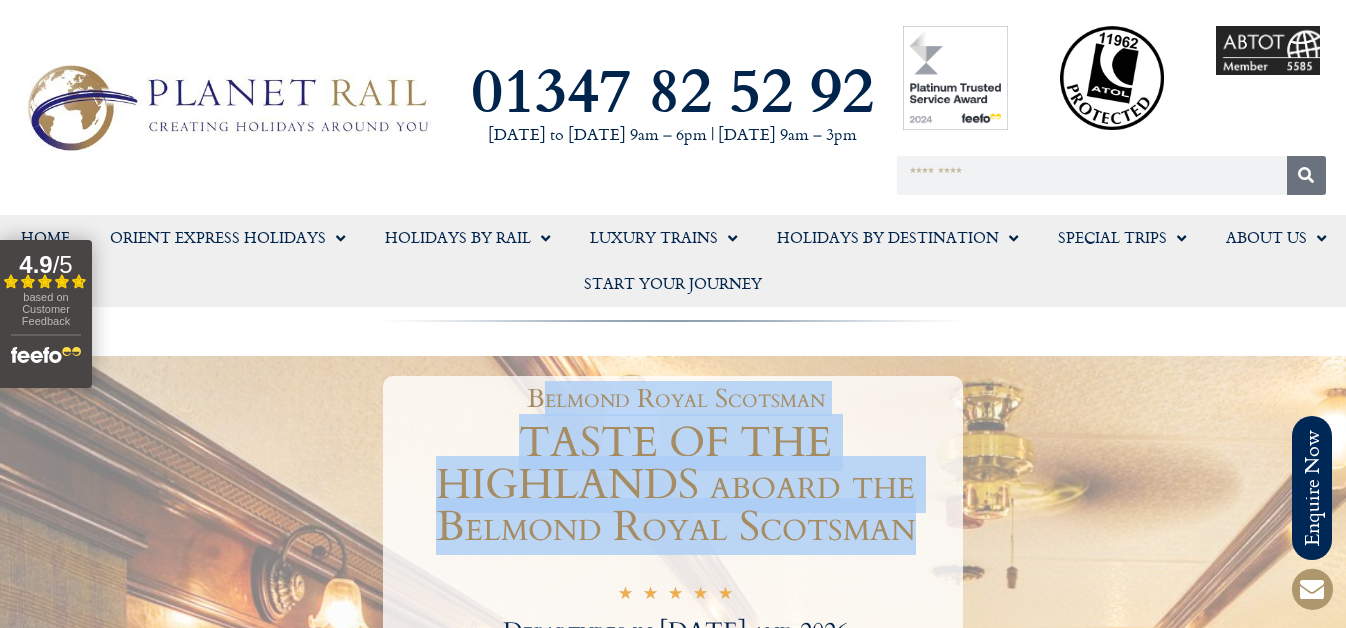 drag, startPoint x: 544, startPoint y: 392, endPoint x: 932, endPoint y: 533, distance: 412.82562 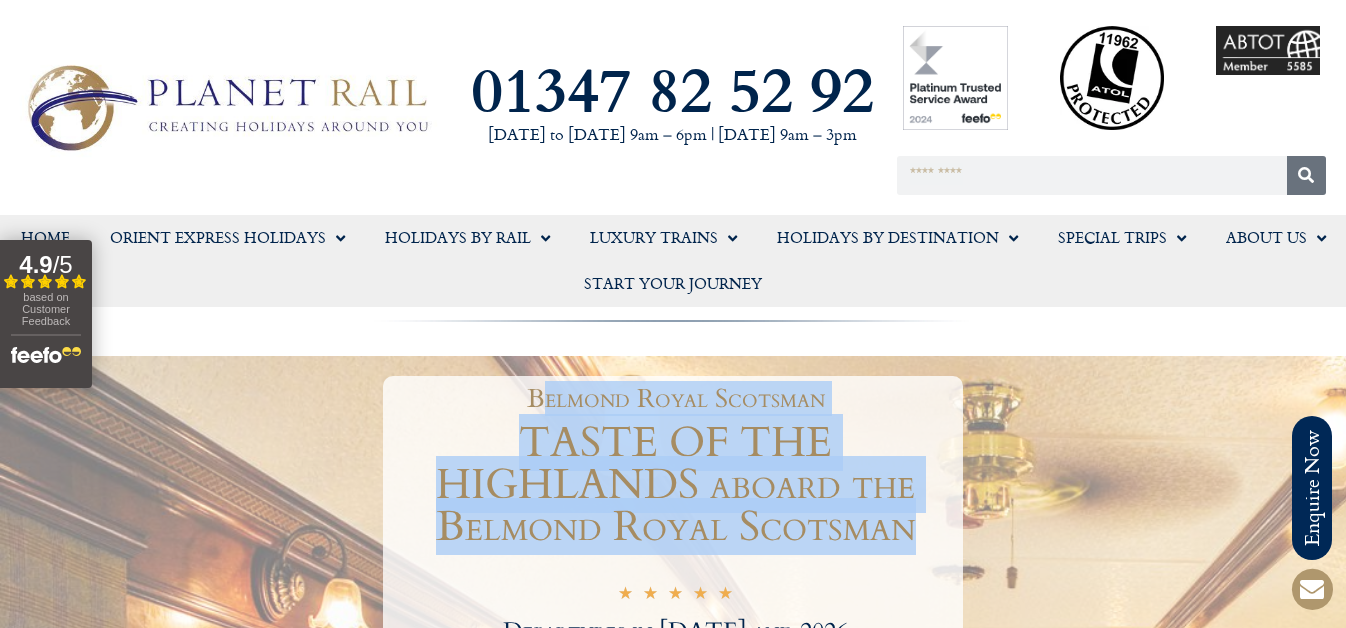 click on "Belmond Royal Scotsman
TASTE OF THE HIGHLANDS aboard the Belmond Royal Scotsman
☆ ☆ ☆ ☆ ☆   5/5
Departures in 2025 and 2026
An overnight stay in Edinburgh and 2 nights' aboard the Royal Scotsman Train
all table d'hôte meals, all alcoholic and other beverages
all sightseeing excursions as shown in the itinerary
Discover Scotland in luxury aboard the Royal Scotsman with our Taste of the Highlands journey" at bounding box center [673, 845] 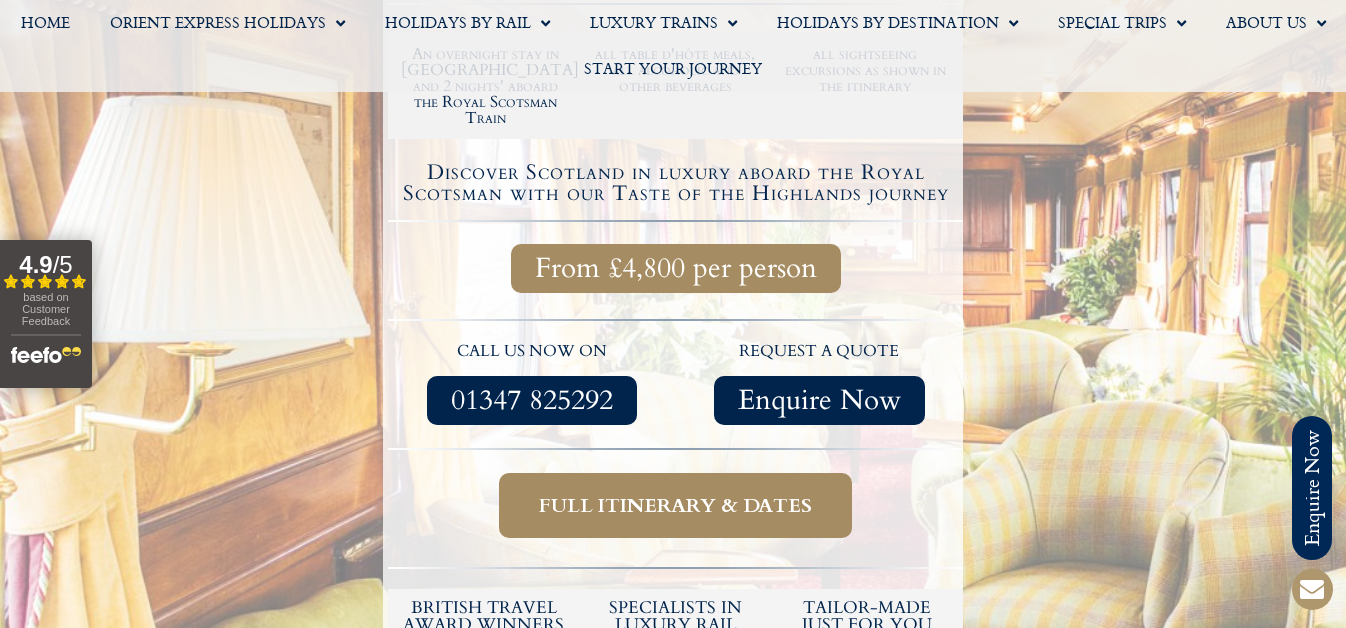 scroll, scrollTop: 655, scrollLeft: 0, axis: vertical 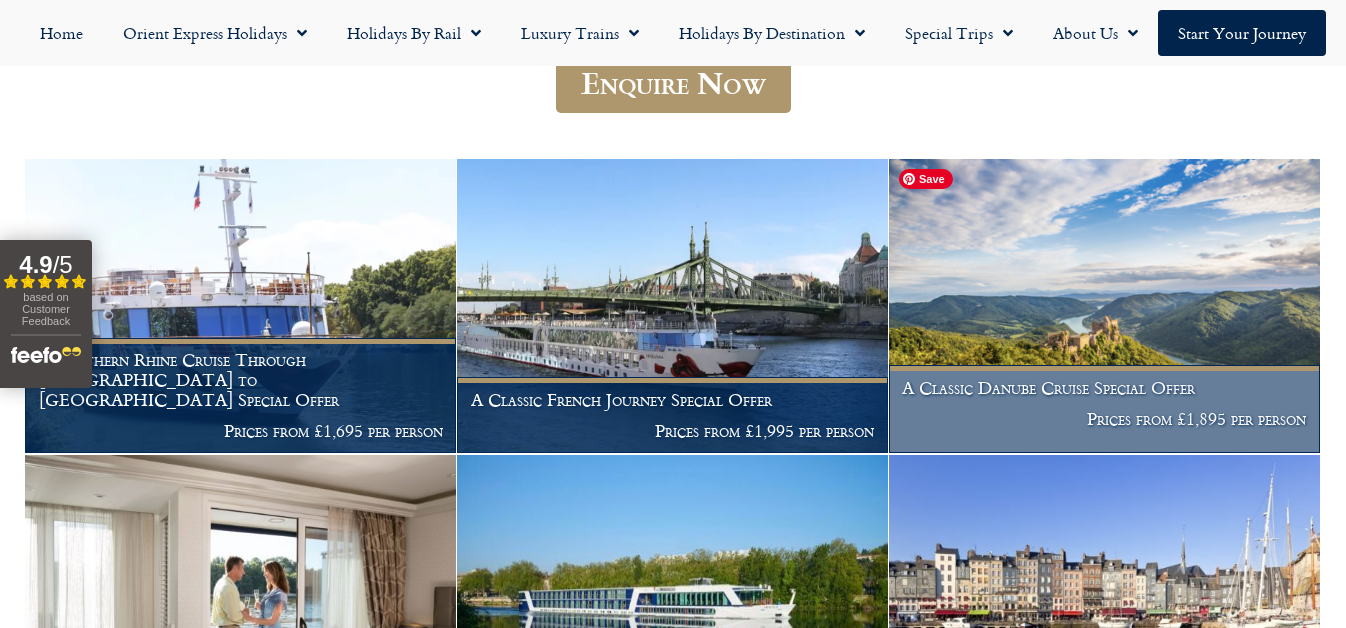 click at bounding box center [1104, 306] 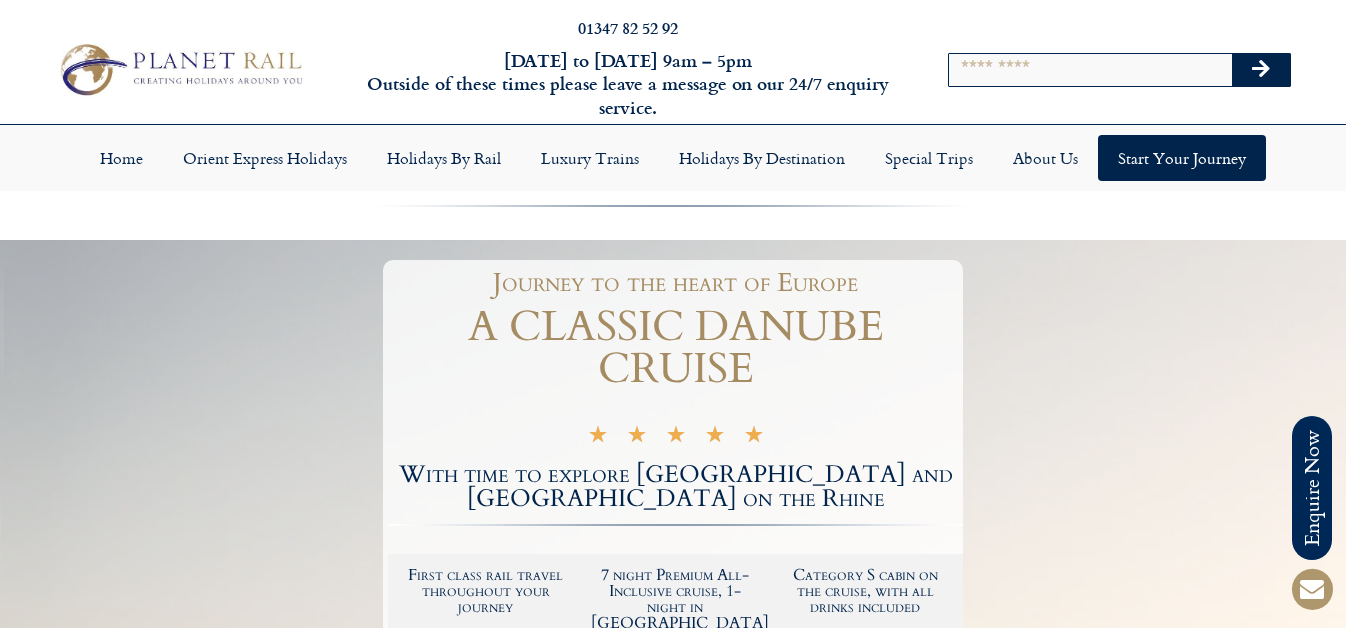 scroll, scrollTop: 0, scrollLeft: 0, axis: both 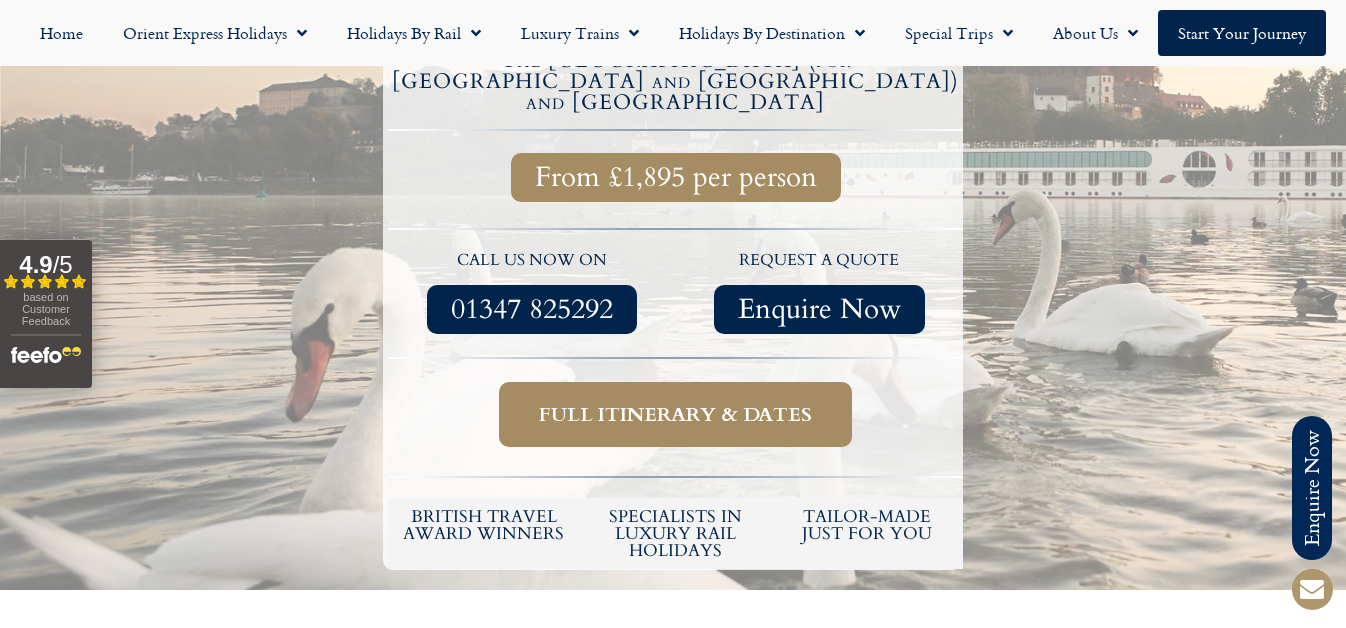 click on "Full itinerary & dates" at bounding box center [675, 414] 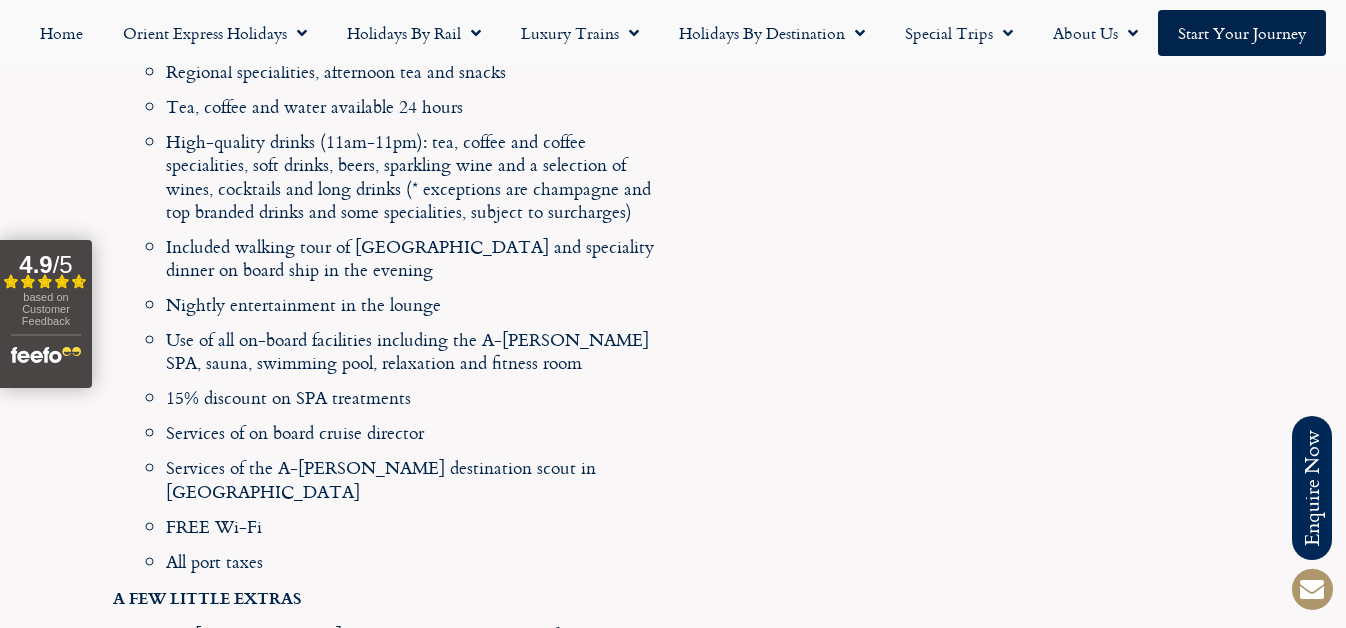 scroll, scrollTop: 3632, scrollLeft: 0, axis: vertical 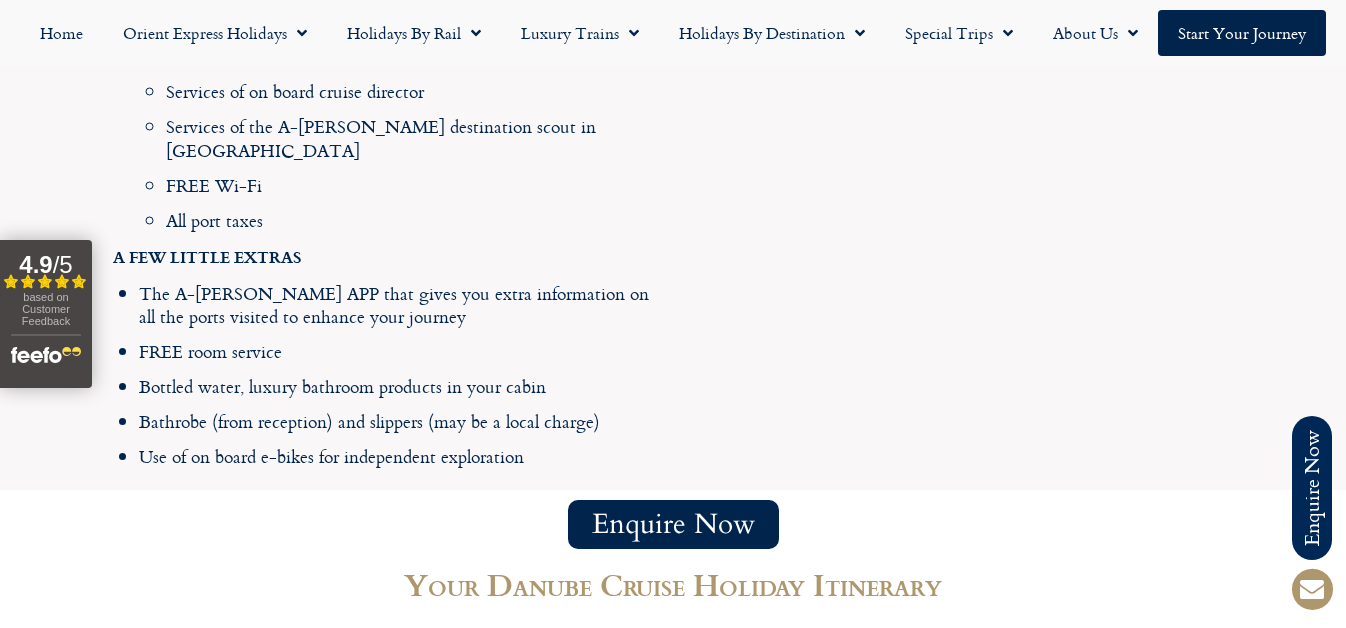 click on "Enquire Now" at bounding box center (673, 524) 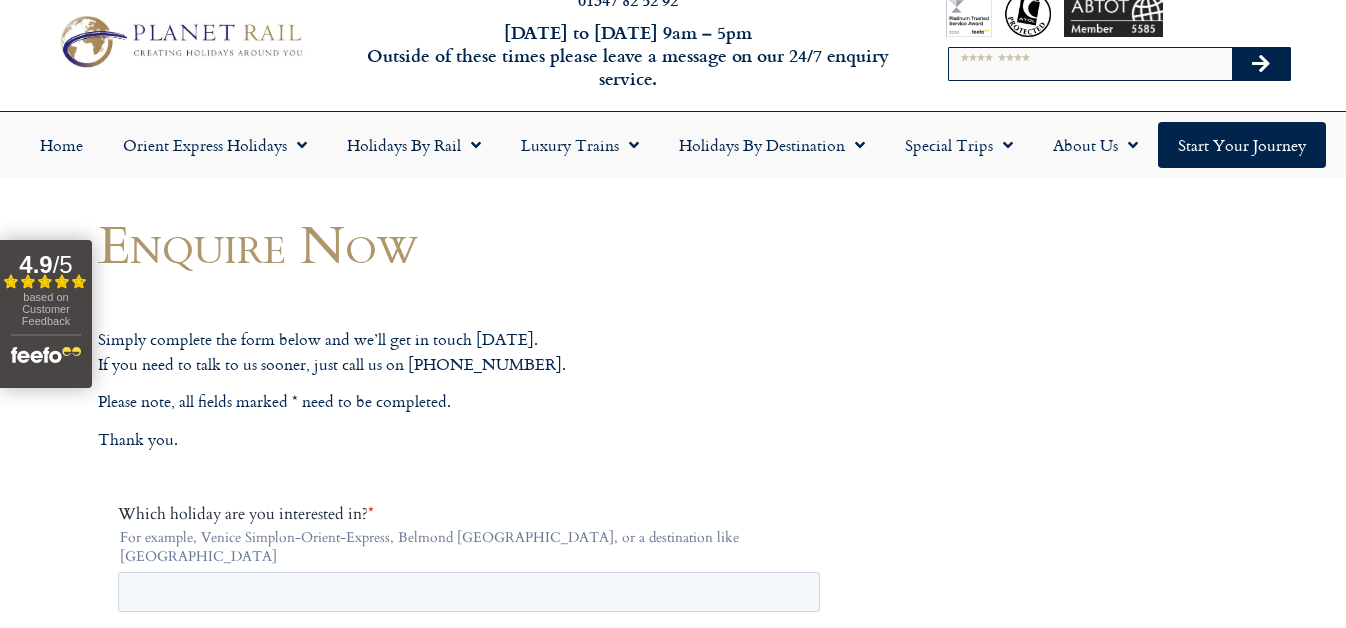 scroll, scrollTop: 0, scrollLeft: 0, axis: both 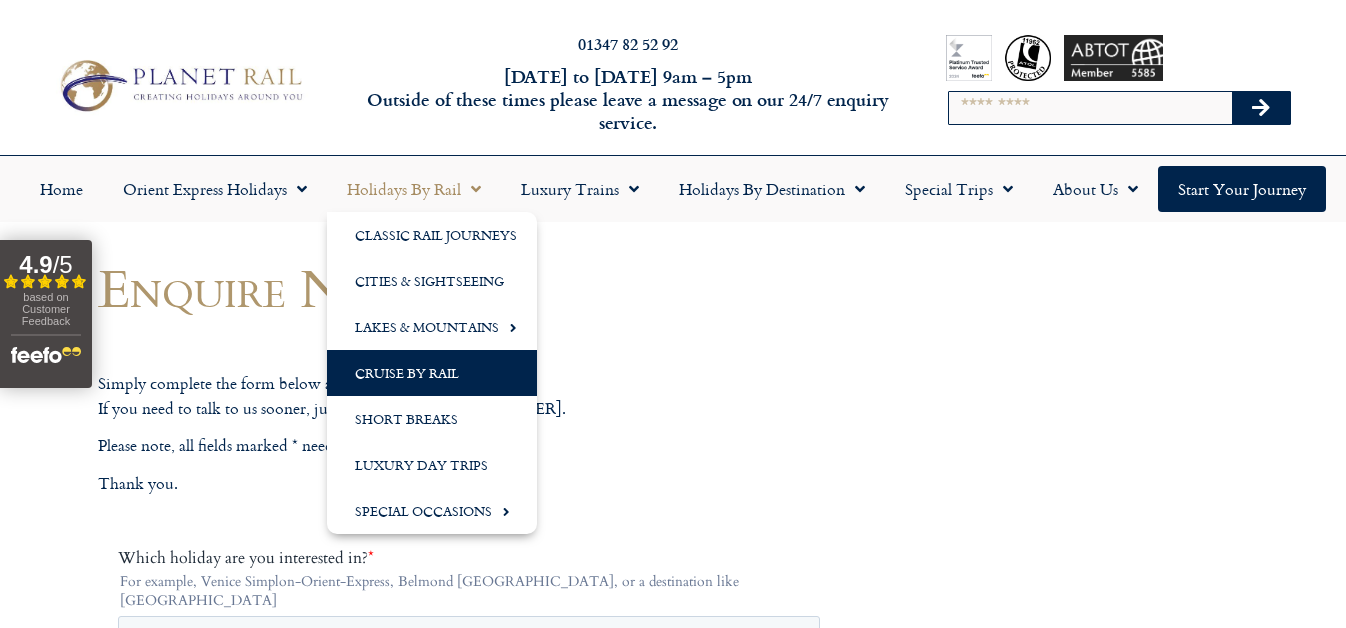 click on "Cruise by Rail" 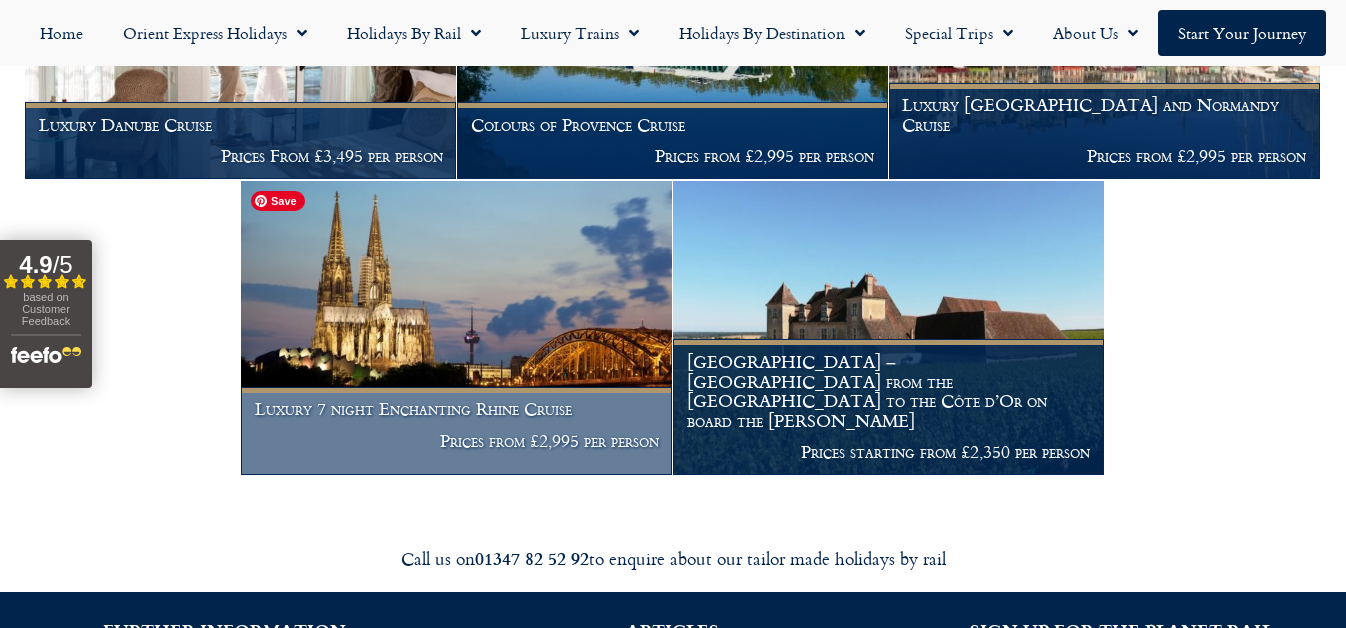 scroll, scrollTop: 1036, scrollLeft: 0, axis: vertical 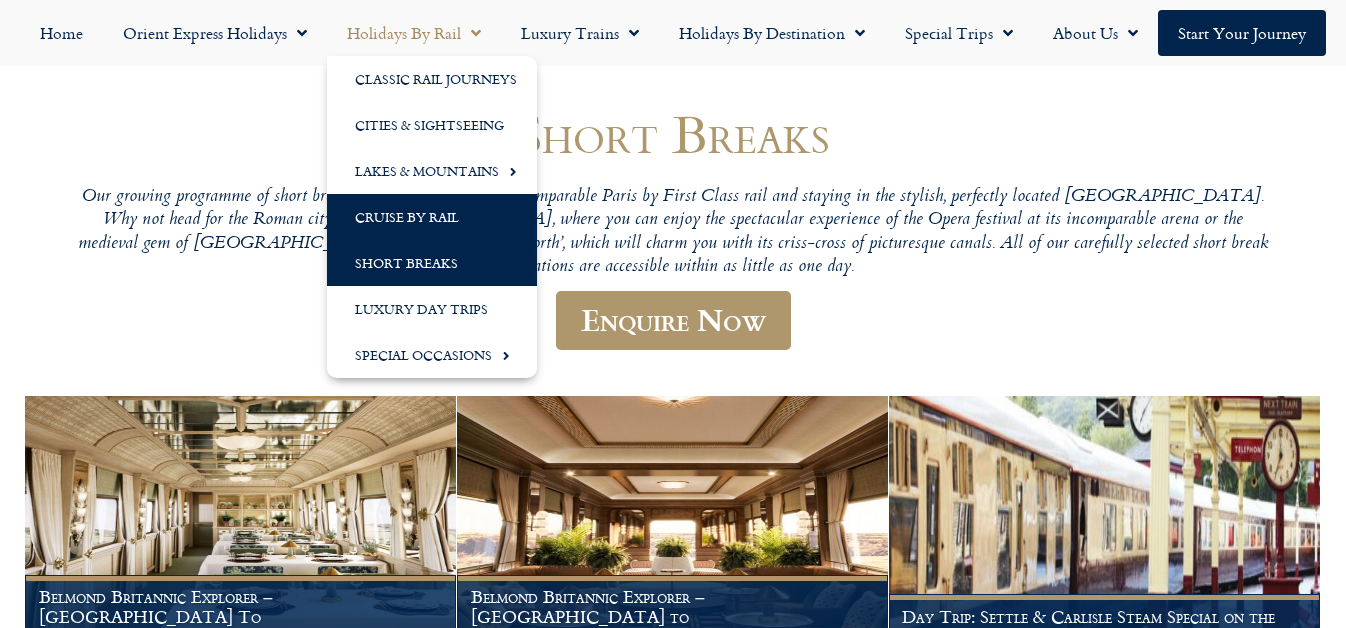 click on "Cruise by Rail" 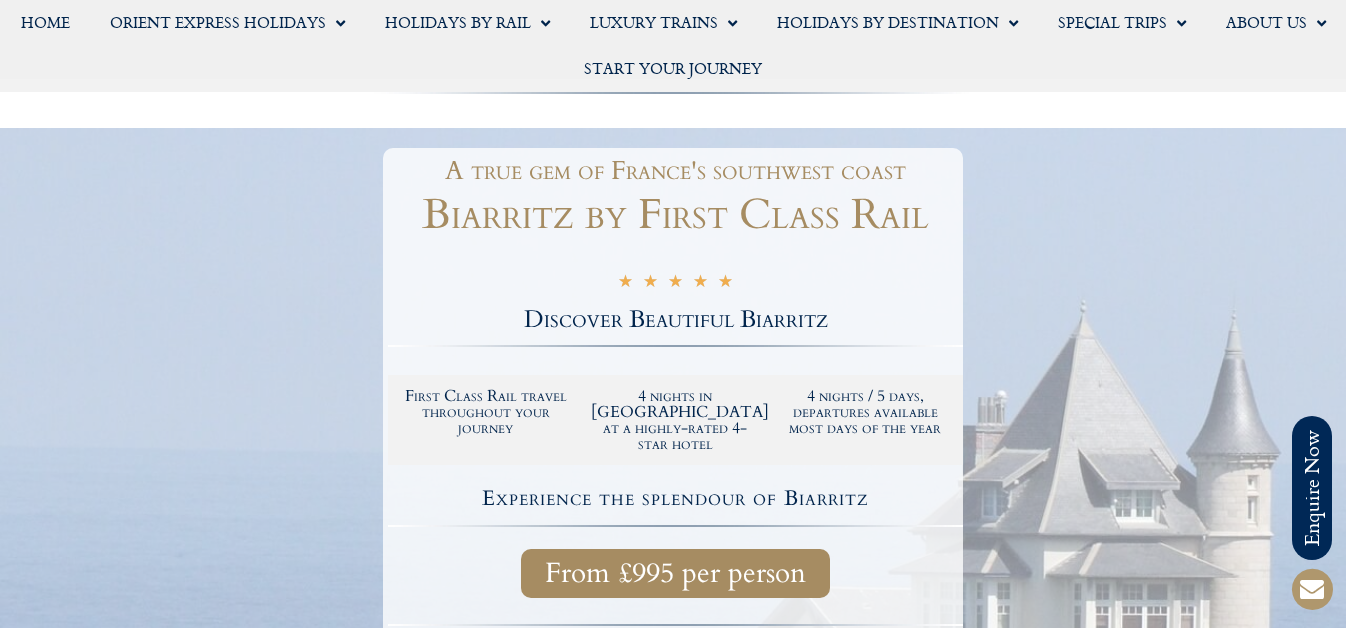 scroll, scrollTop: 335, scrollLeft: 0, axis: vertical 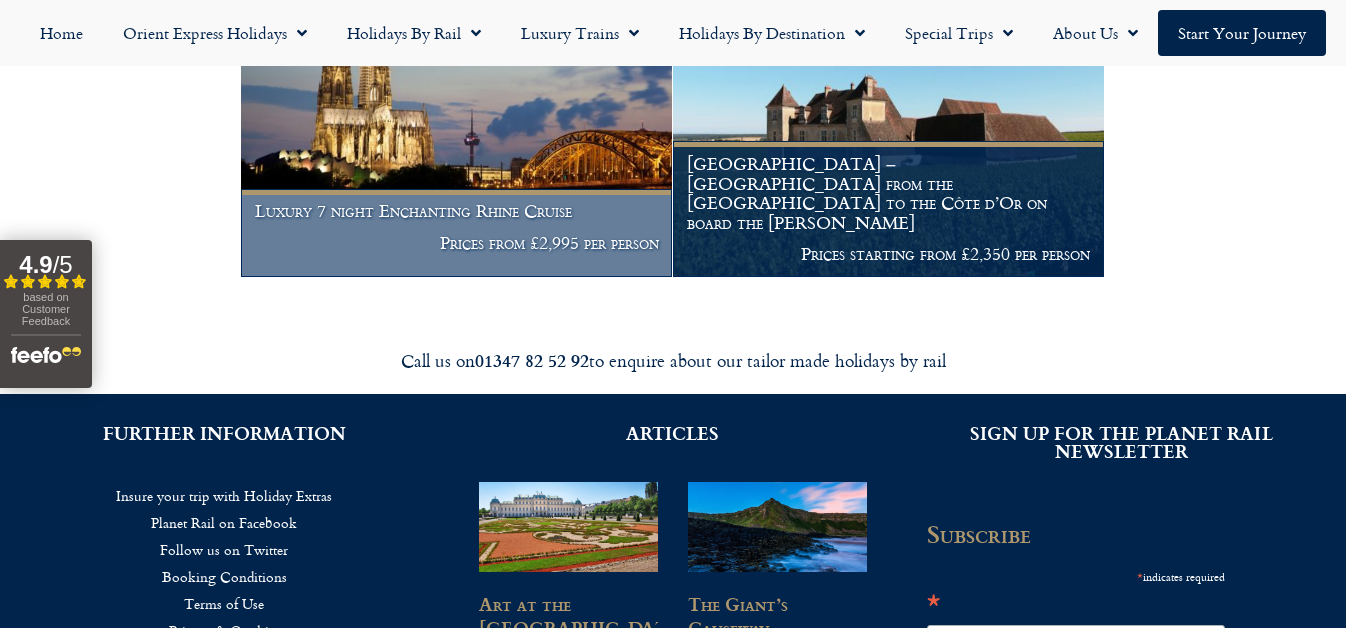 click on "Luxury 7 night Enchanting Rhine Cruise
Prices from £2,995 per person" at bounding box center [456, 233] 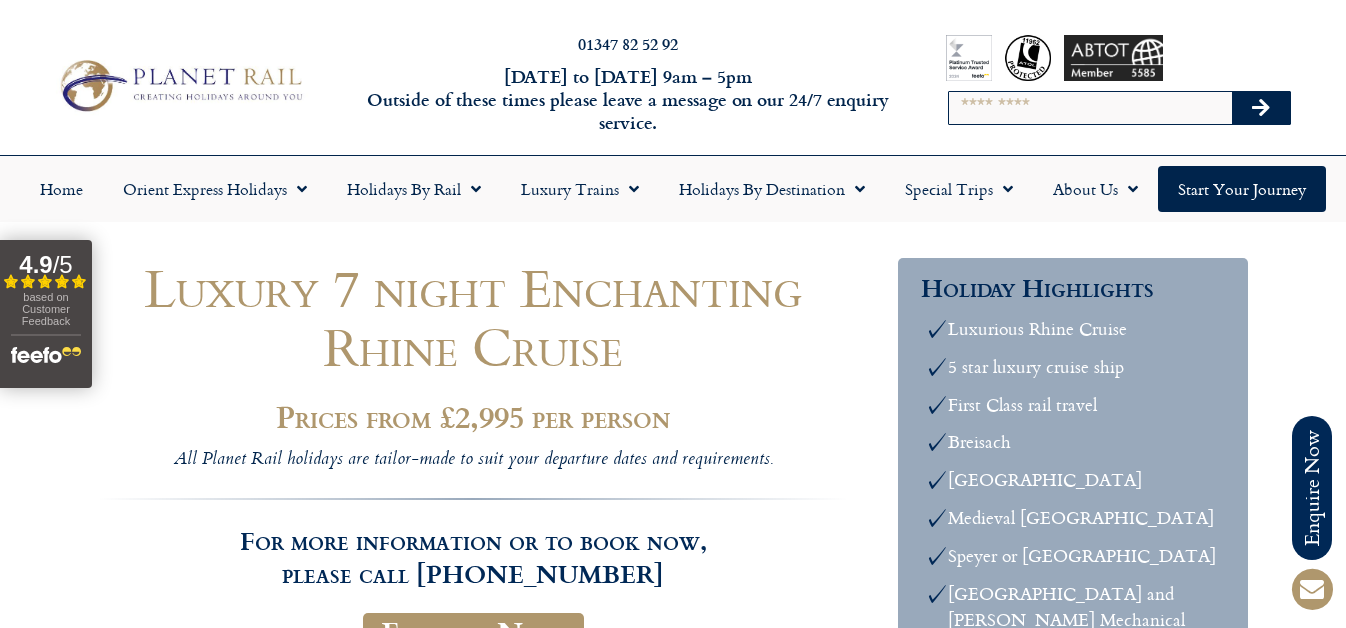 scroll, scrollTop: 0, scrollLeft: 0, axis: both 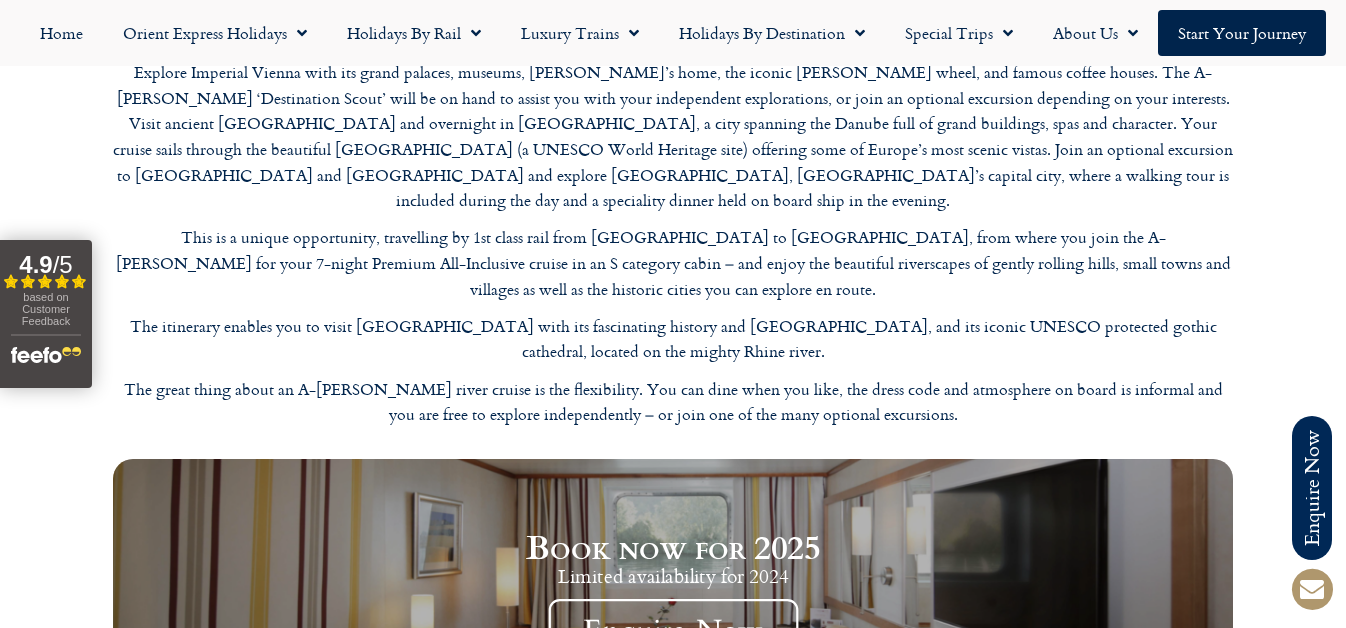 click on "Enquire Now" at bounding box center (673, 631) 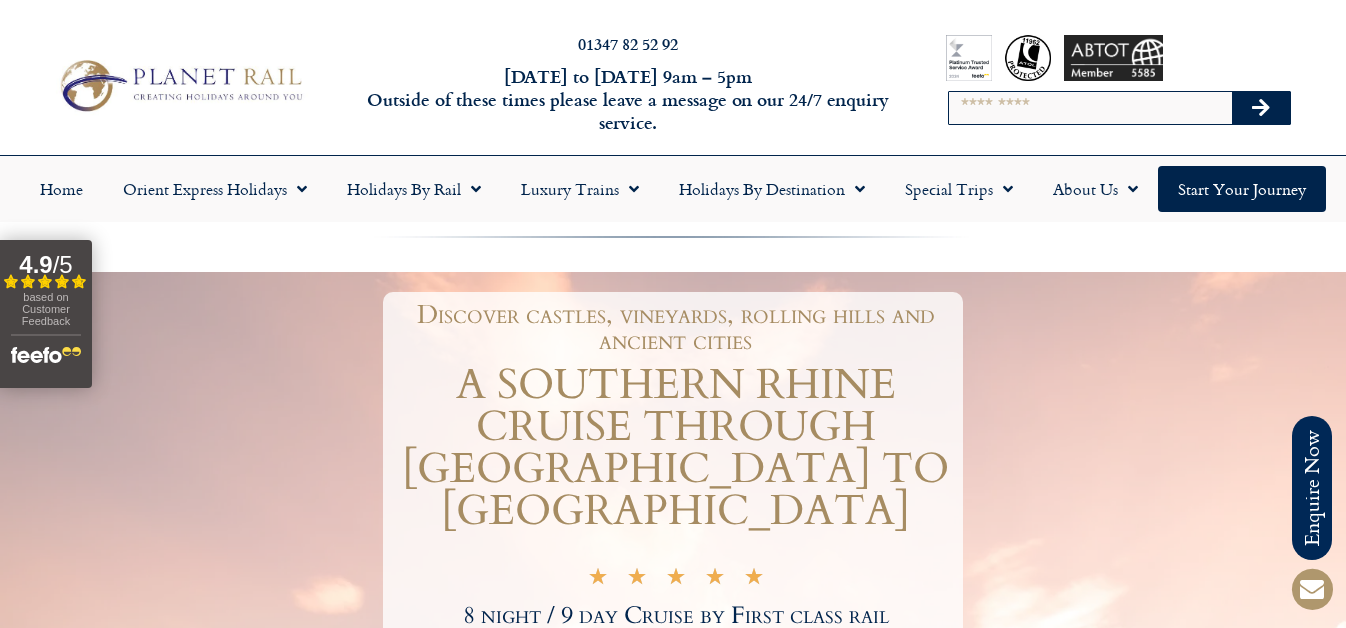 scroll, scrollTop: 0, scrollLeft: 0, axis: both 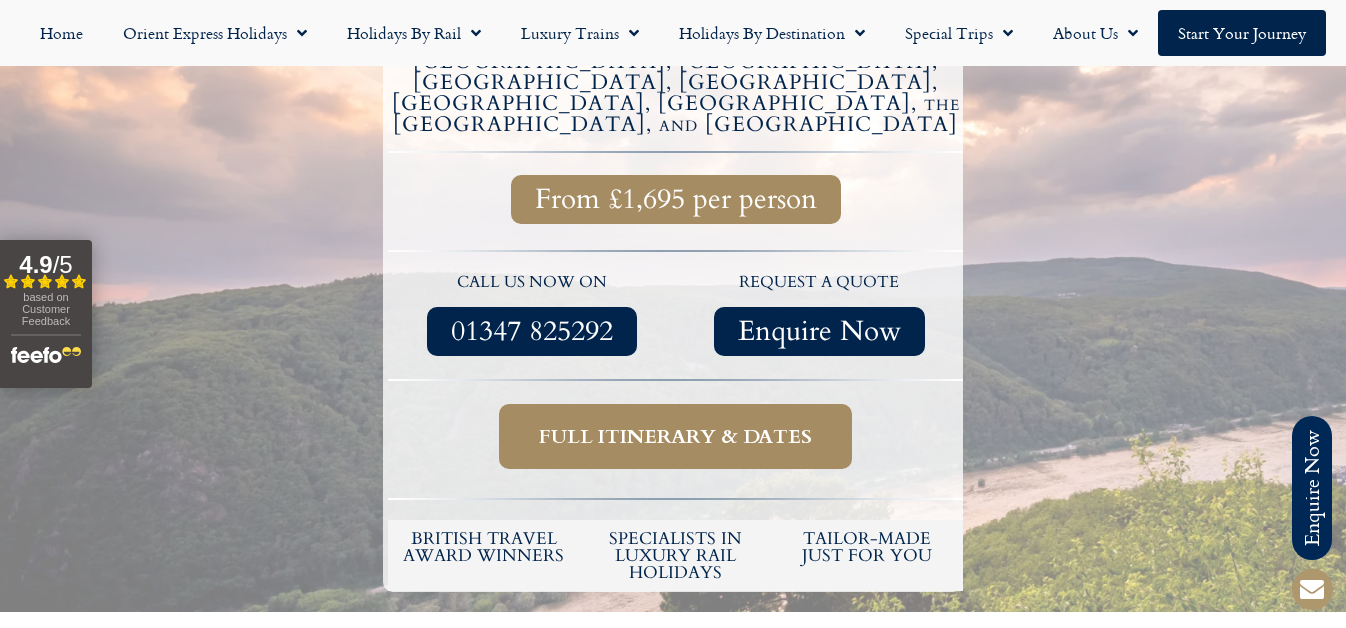 click on "Full itinerary & dates" at bounding box center (675, 436) 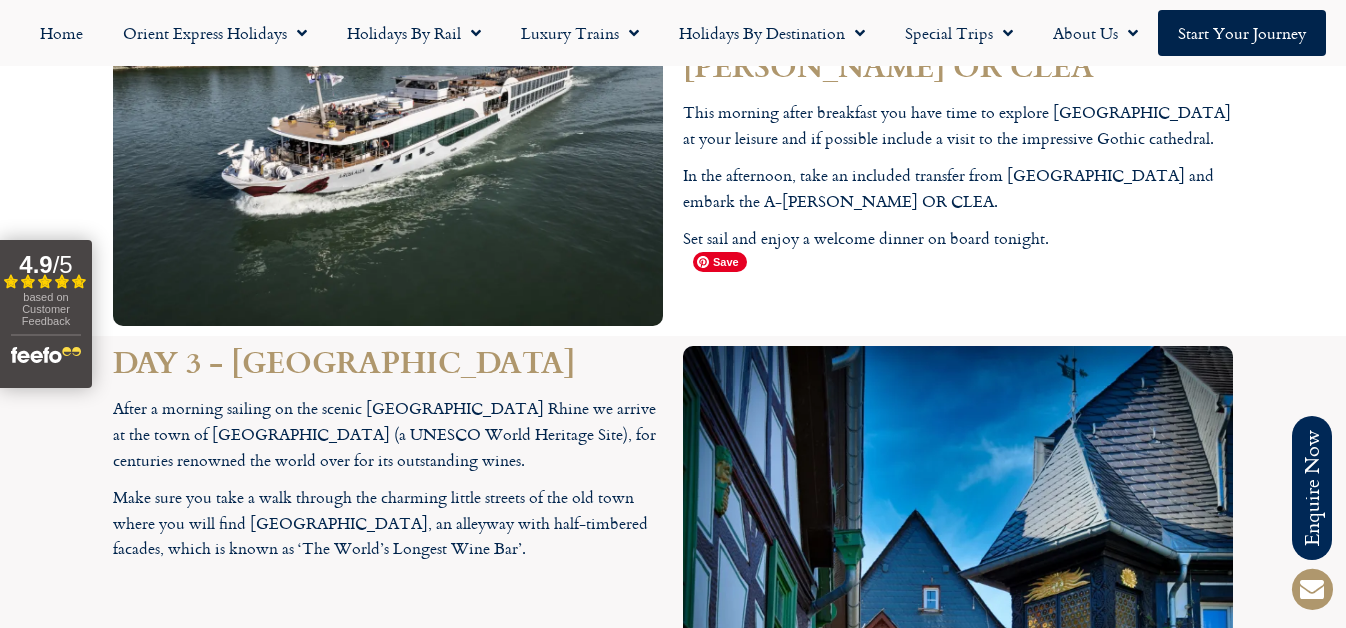scroll, scrollTop: 3571, scrollLeft: 0, axis: vertical 